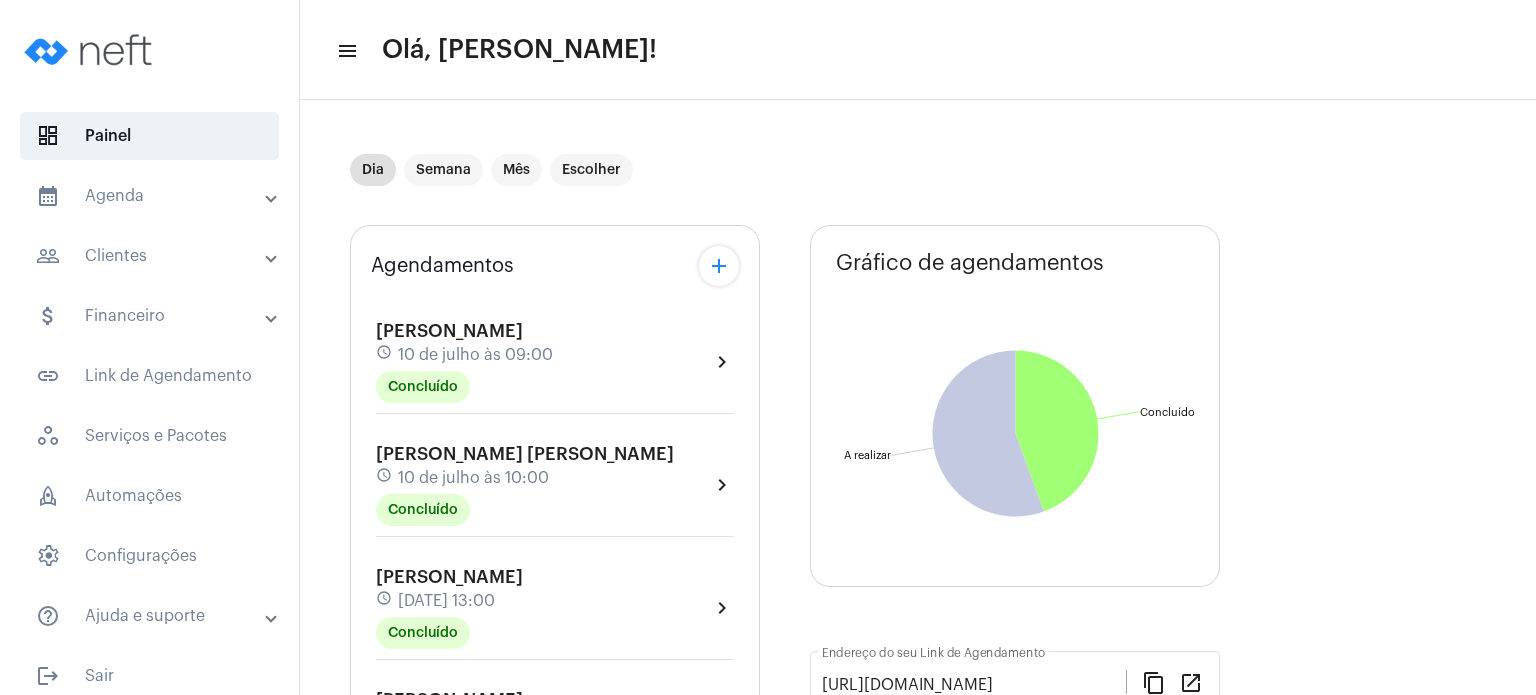 scroll, scrollTop: 0, scrollLeft: 0, axis: both 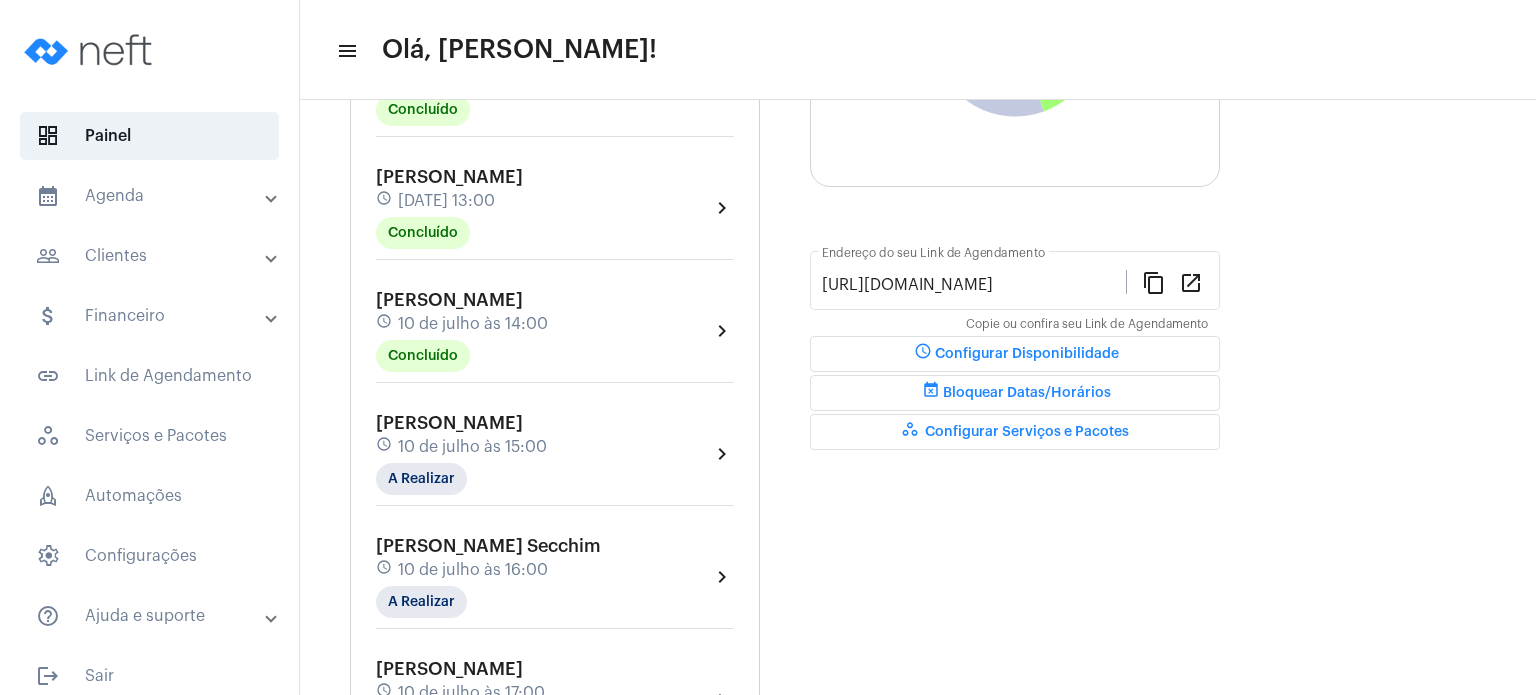click on "[PERSON_NAME]" 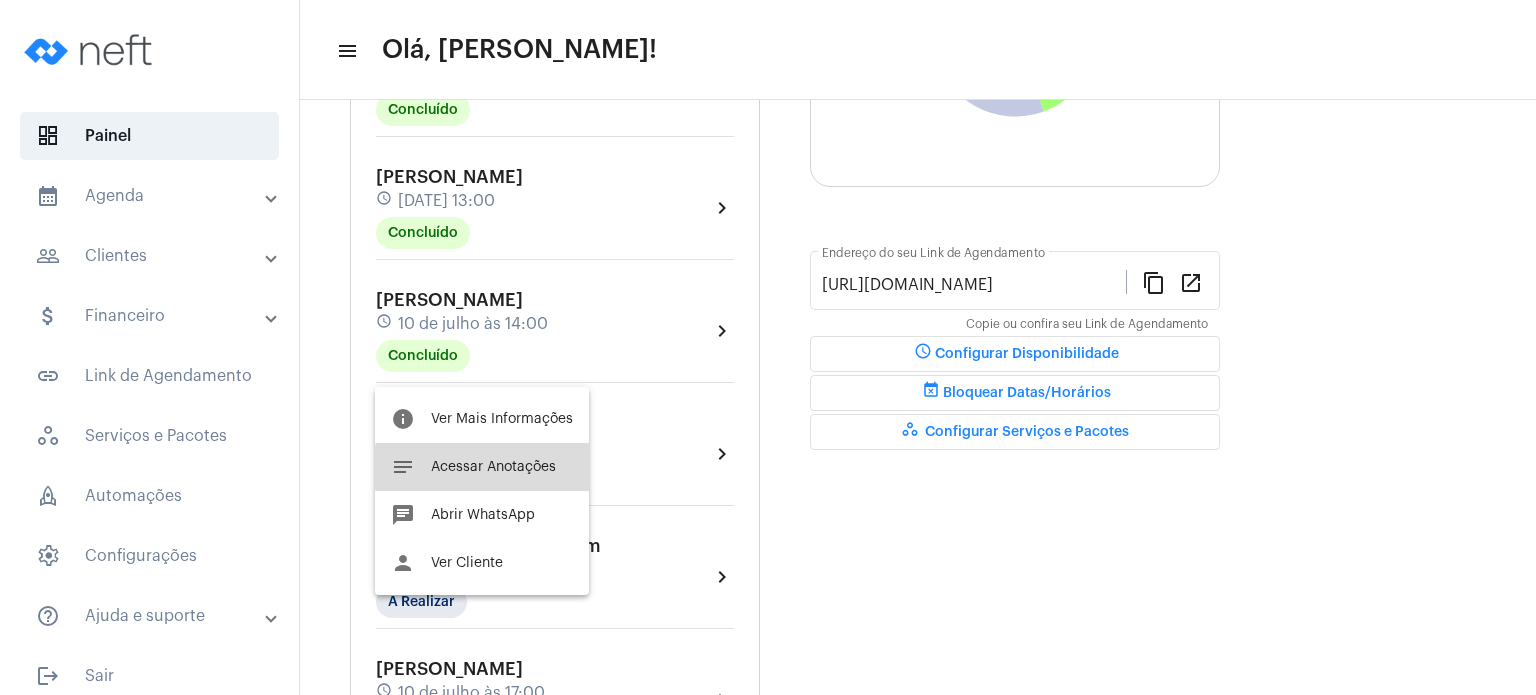 click on "Acessar Anotações" at bounding box center (493, 467) 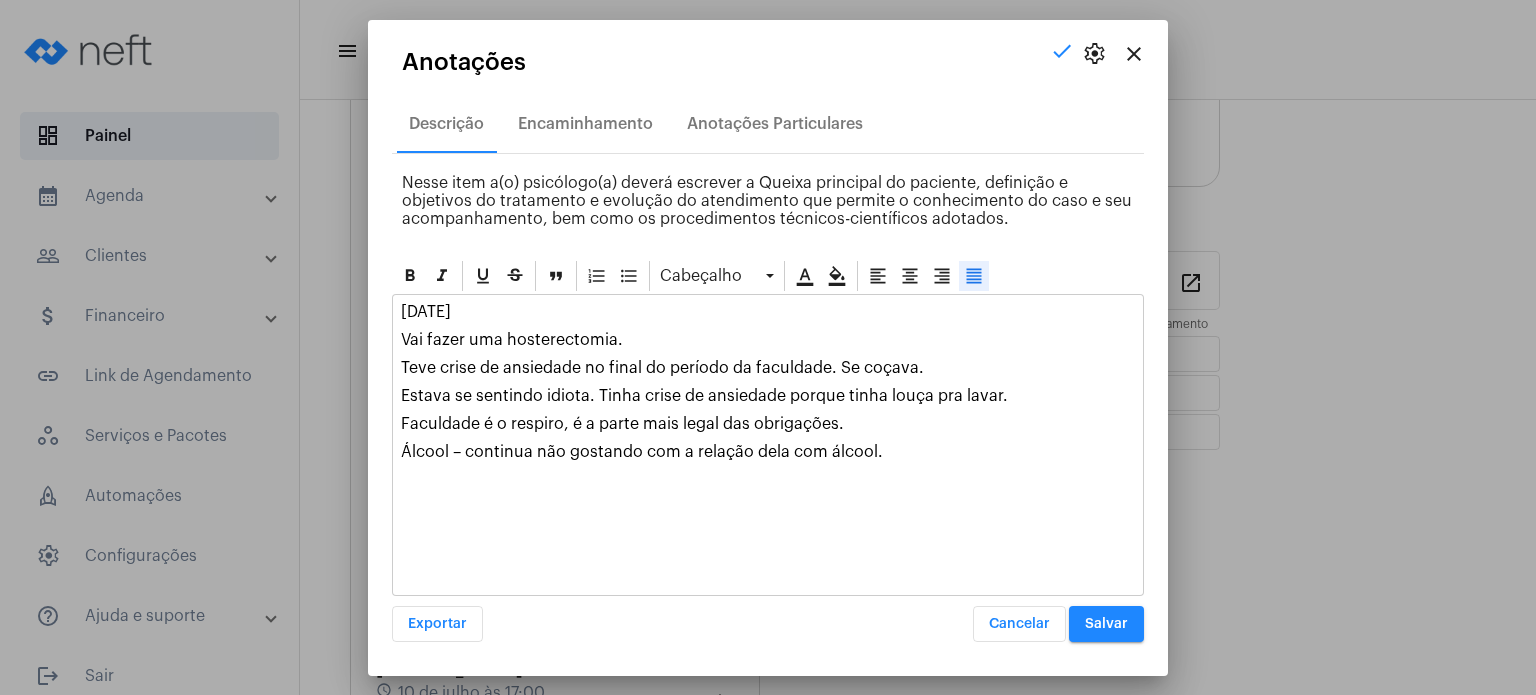 click on "Álcool – continua não gostando com a relação dela com álcool." 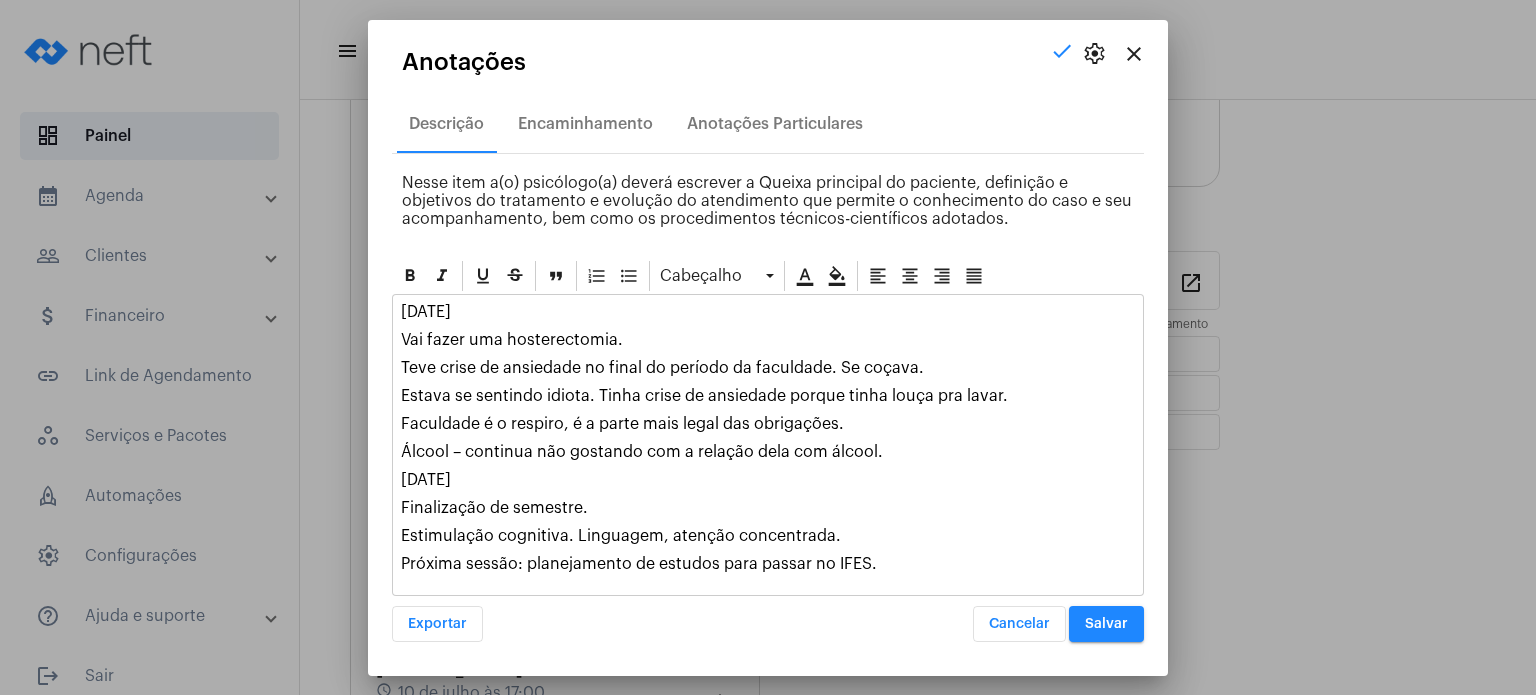 click on "Álcool – continua não gostando com a relação dela com álcool." 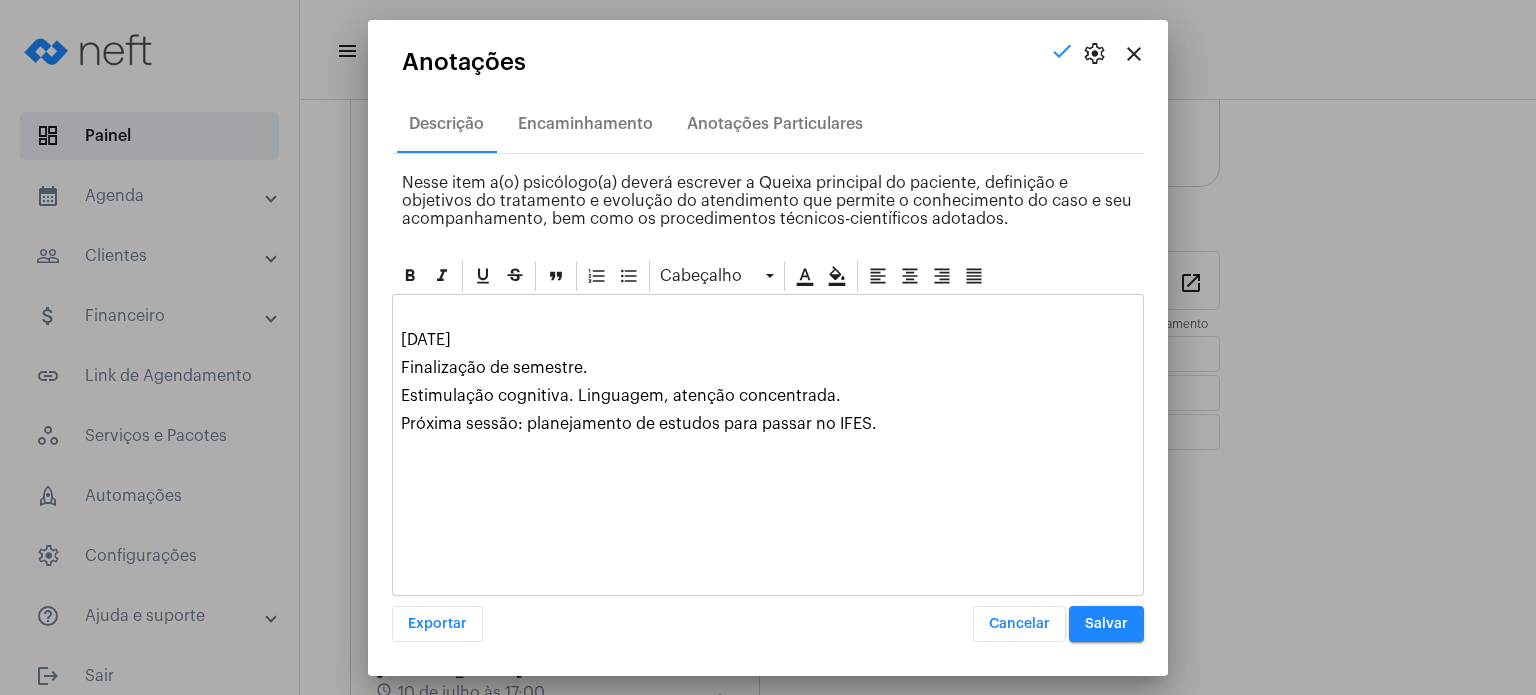 click on "Salvar" at bounding box center [1106, 624] 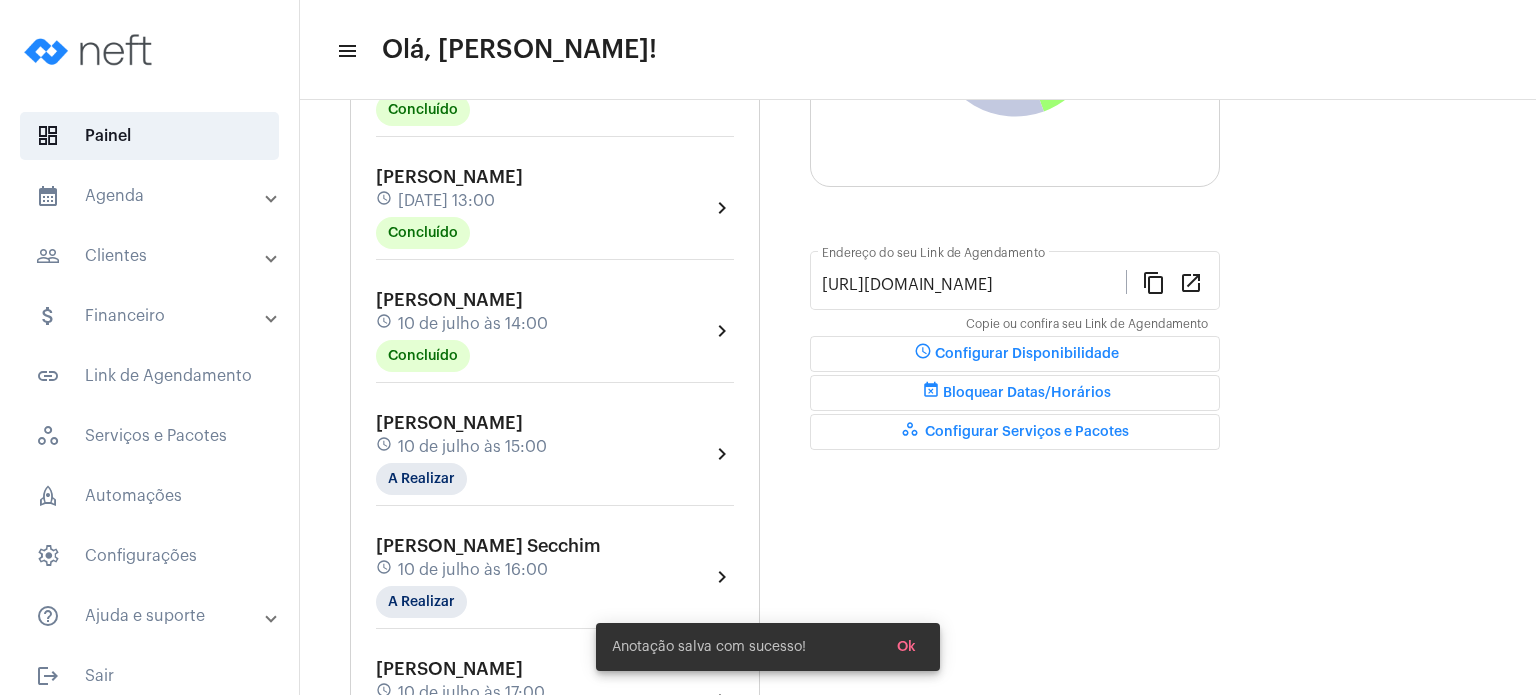 click on "[PERSON_NAME] schedule [DATE] 13:00 Concluído  chevron_right" 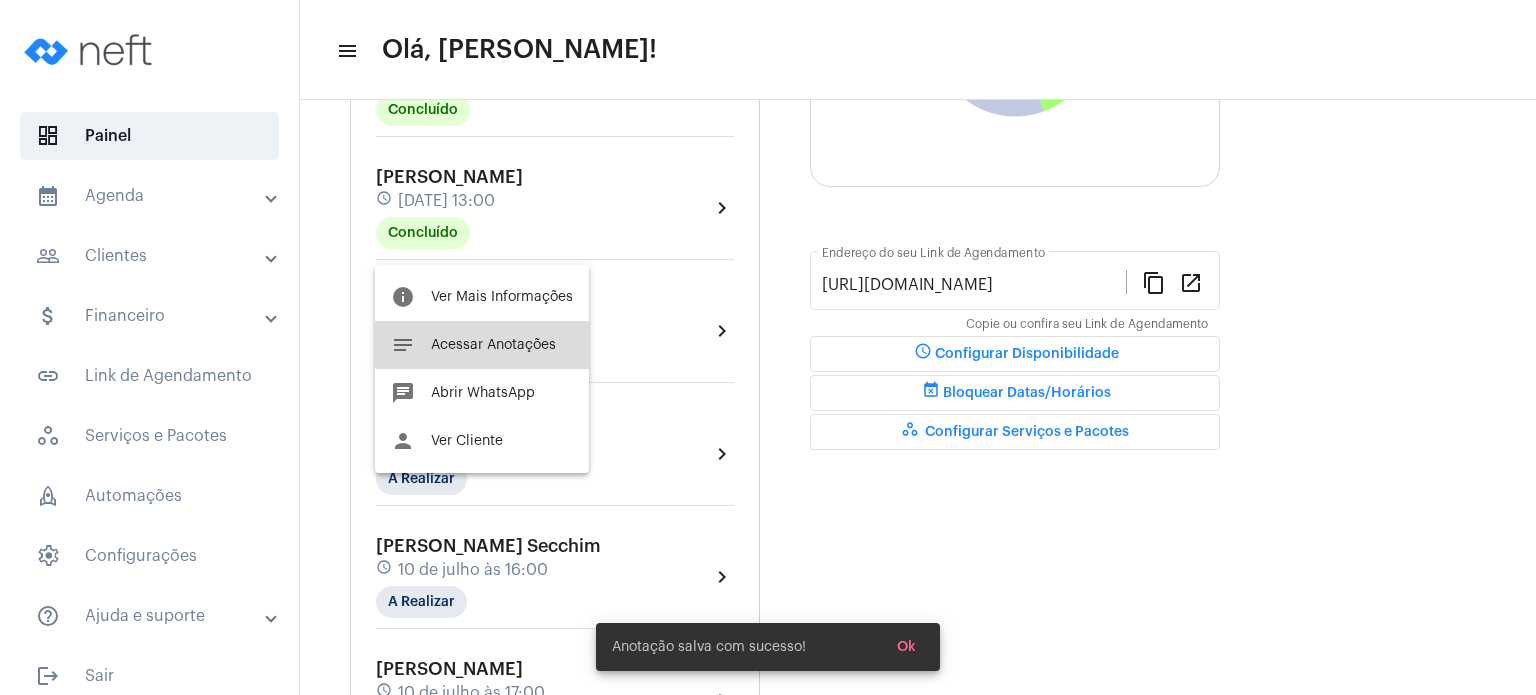 click on "notes Acessar Anotações" at bounding box center (482, 345) 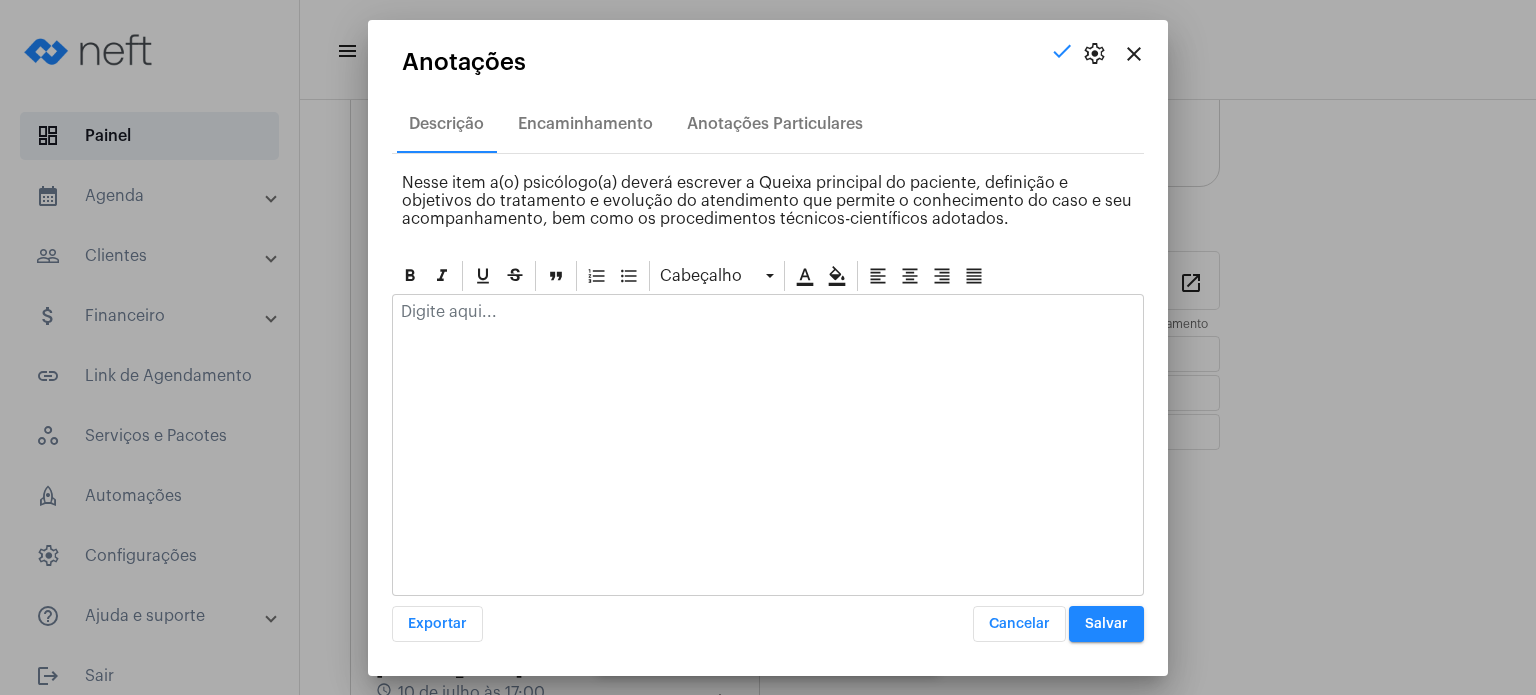 click 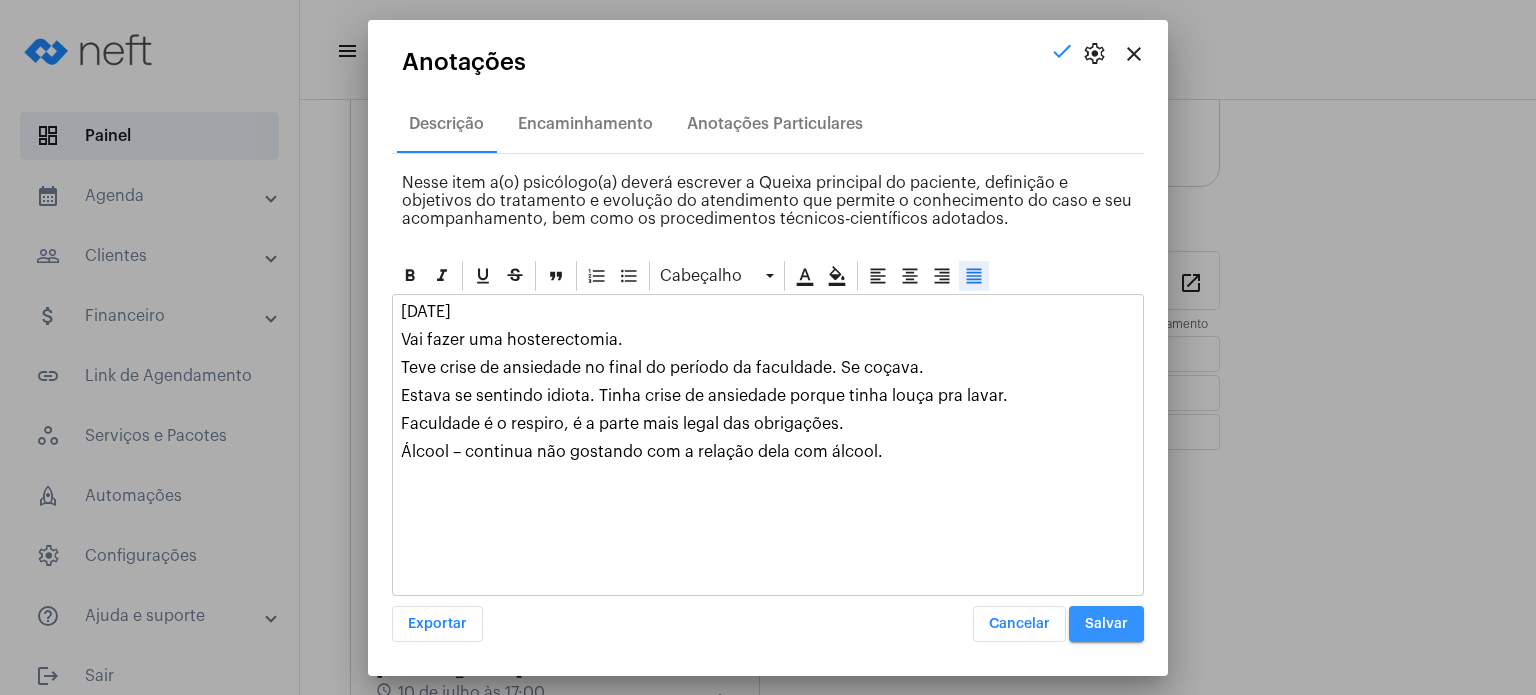 click on "Salvar" at bounding box center [1106, 624] 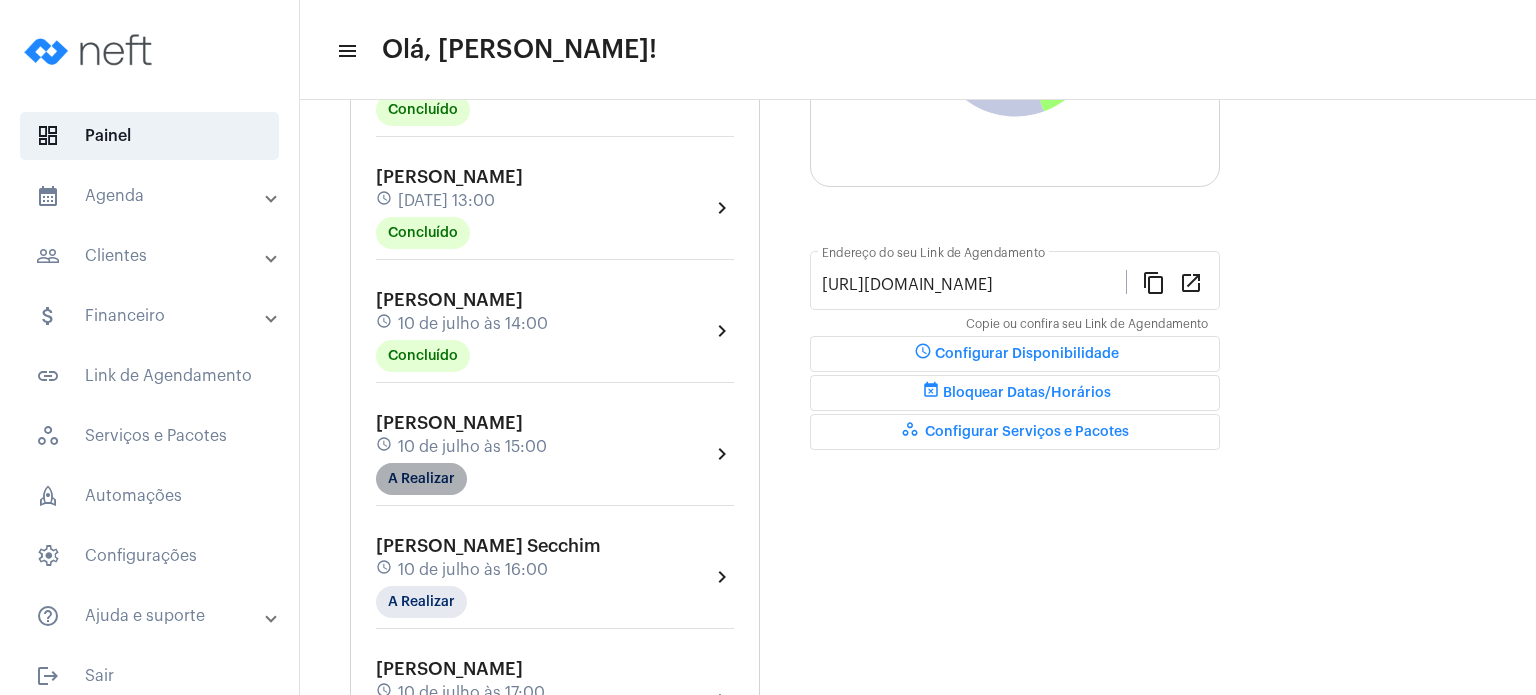 click on "A Realizar" 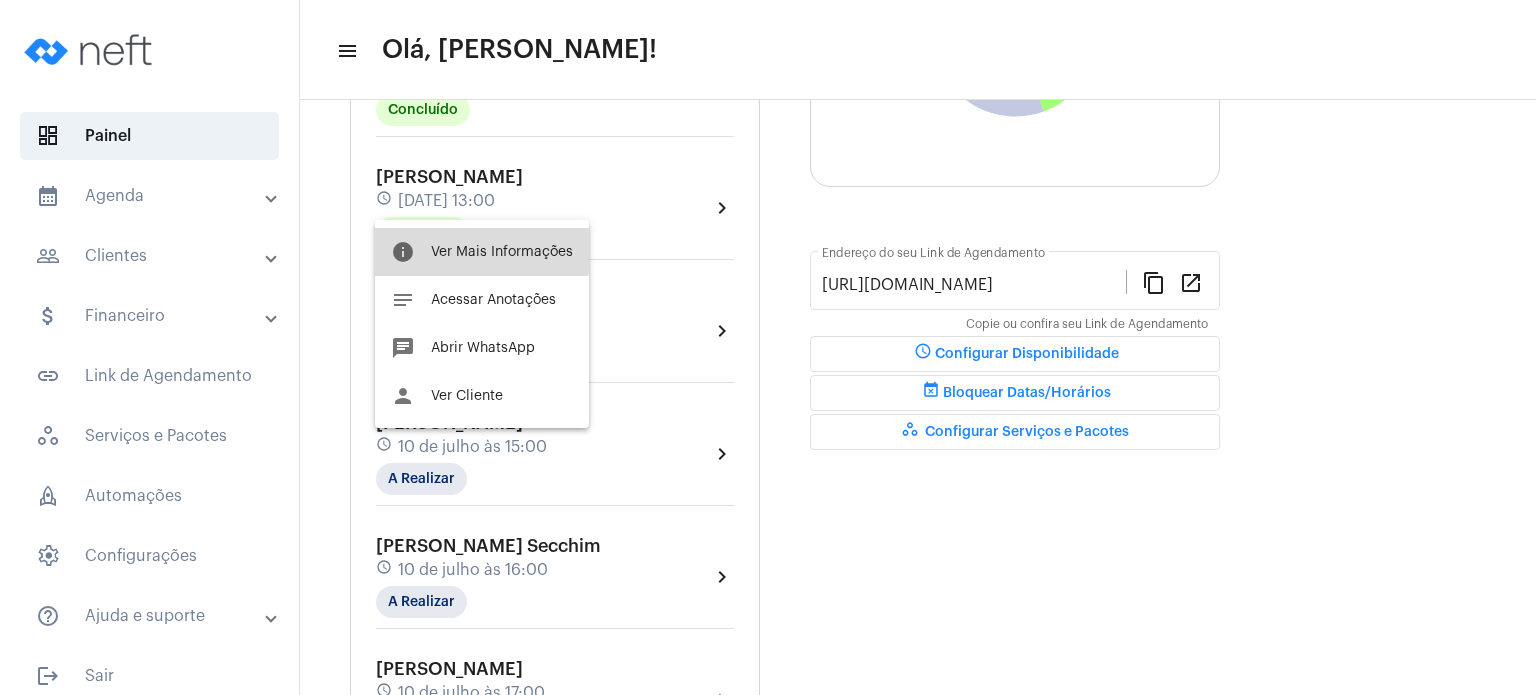 click on "info Ver Mais Informações" at bounding box center (482, 252) 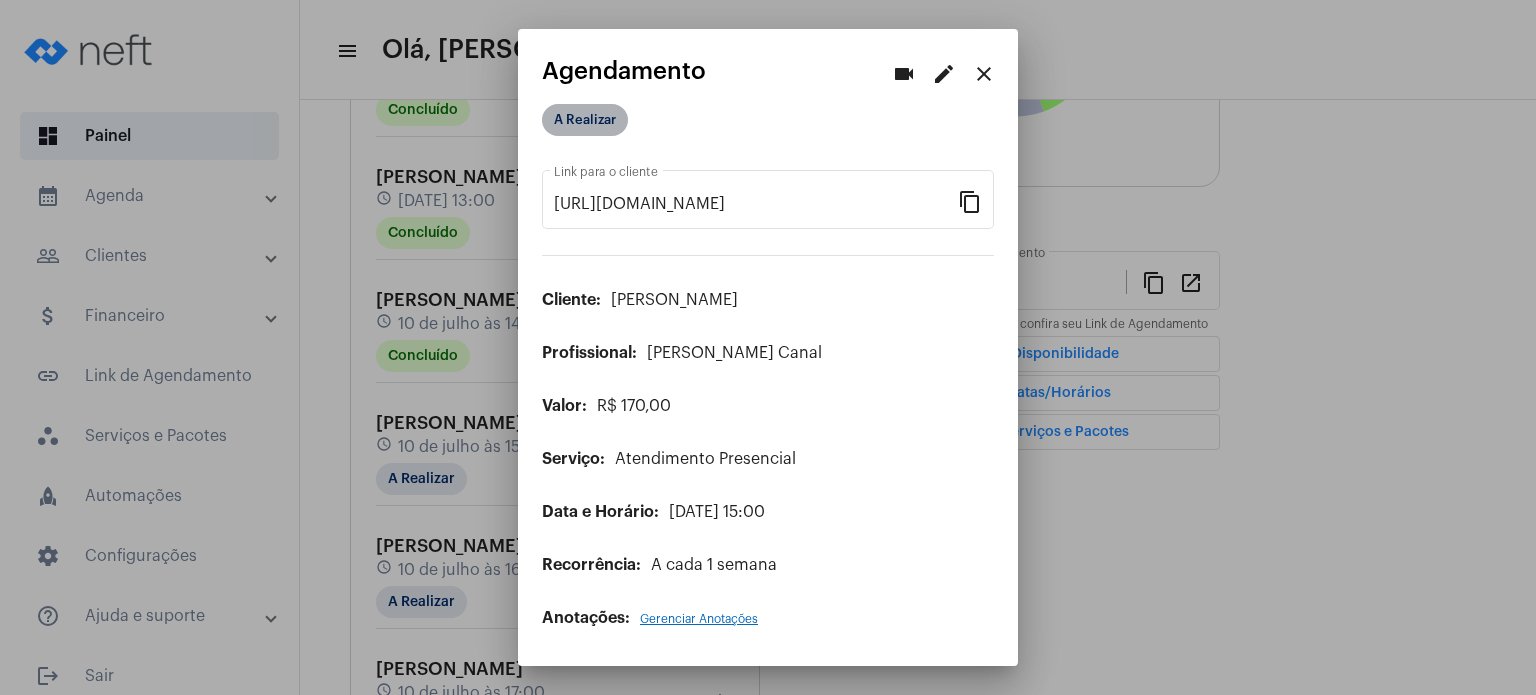 click on "A Realizar" at bounding box center [585, 120] 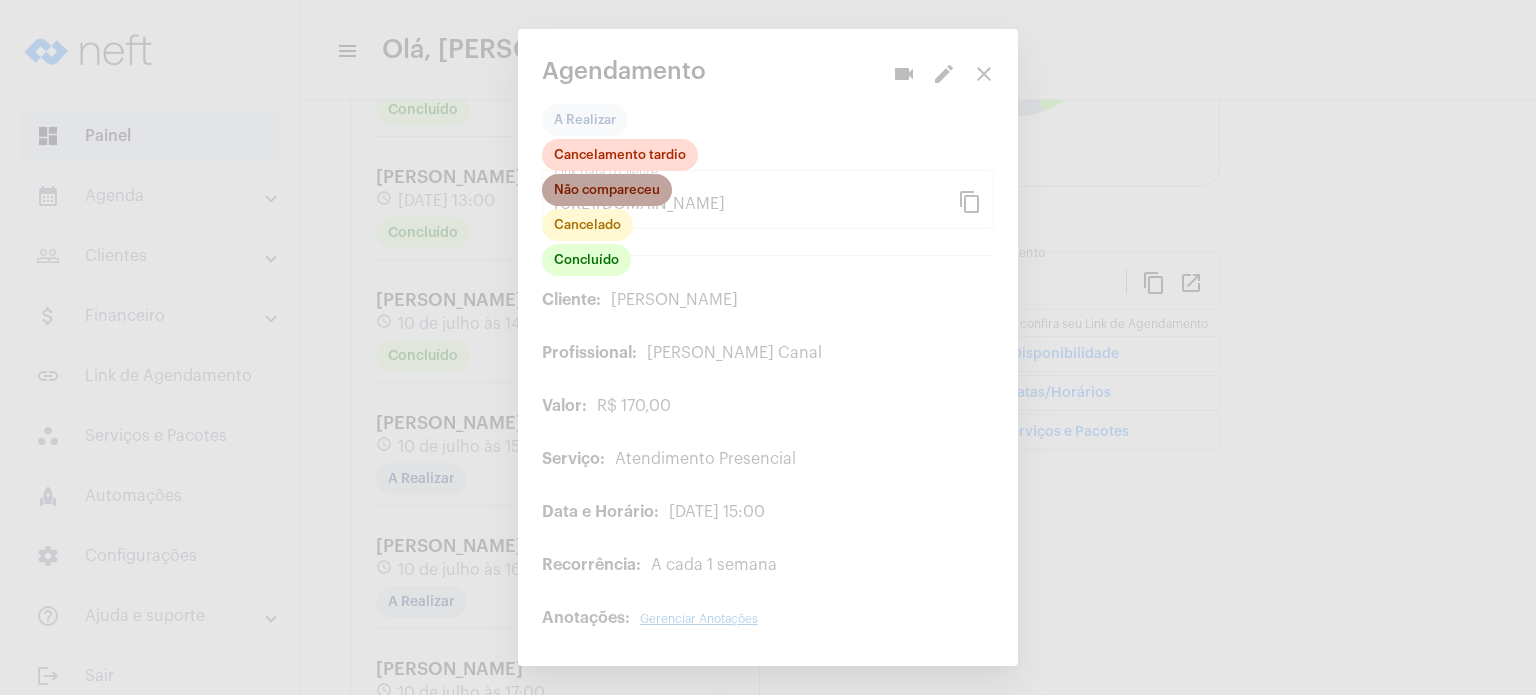 click on "Não compareceu" 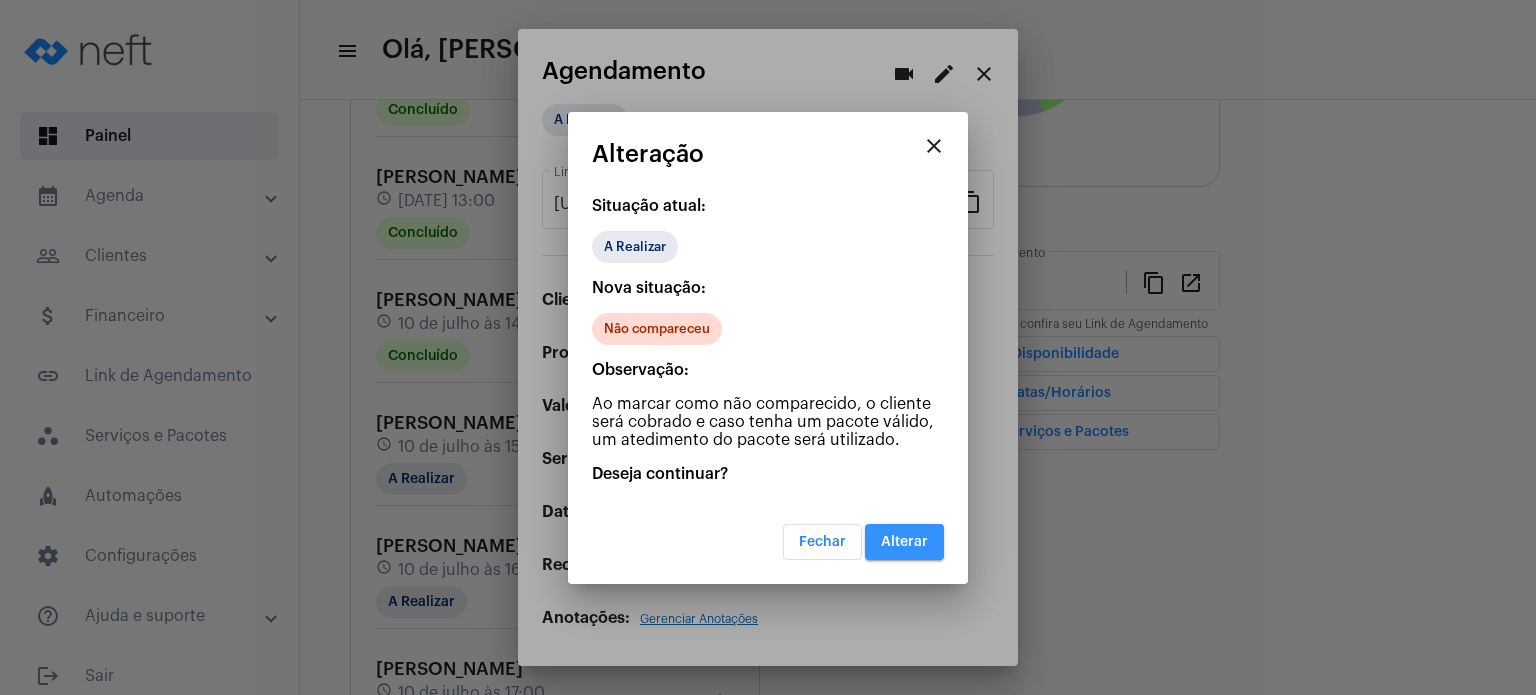 click on "Alterar" at bounding box center [904, 542] 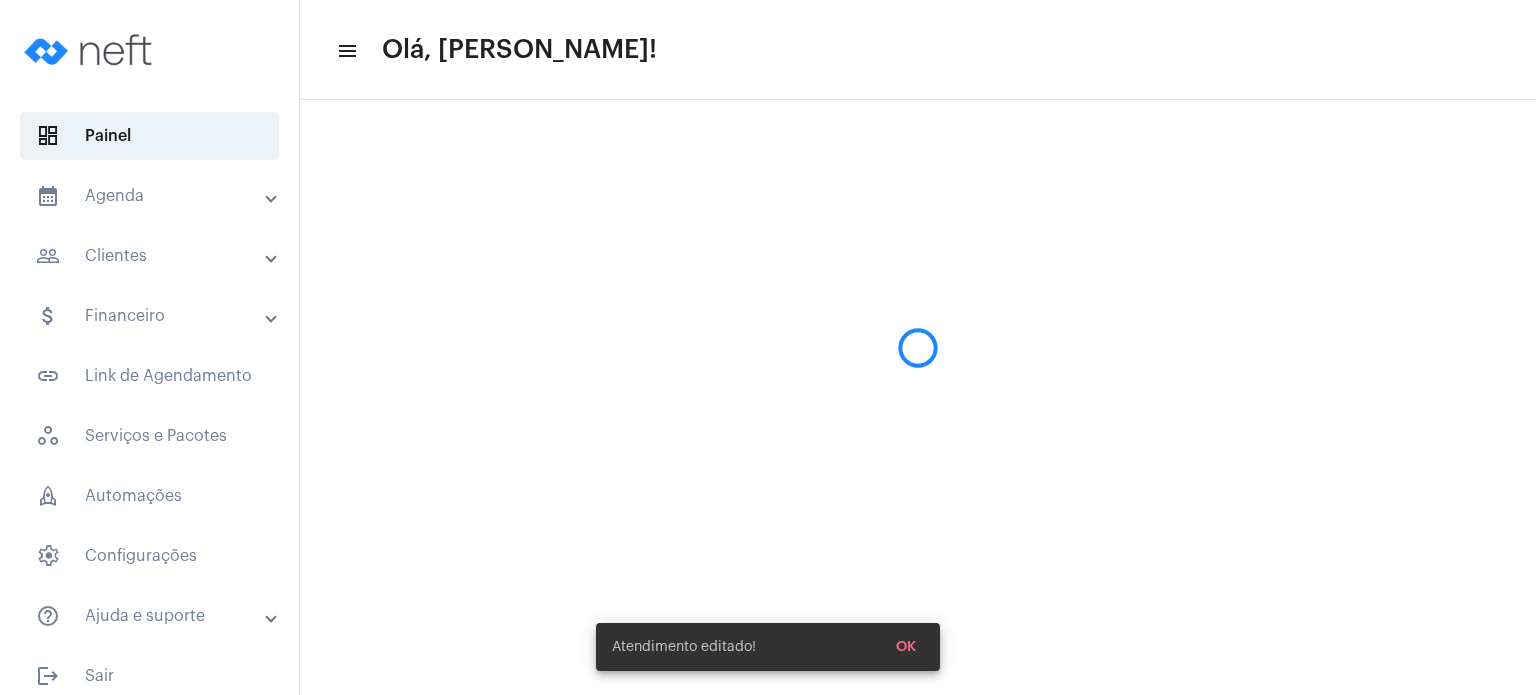 scroll, scrollTop: 0, scrollLeft: 0, axis: both 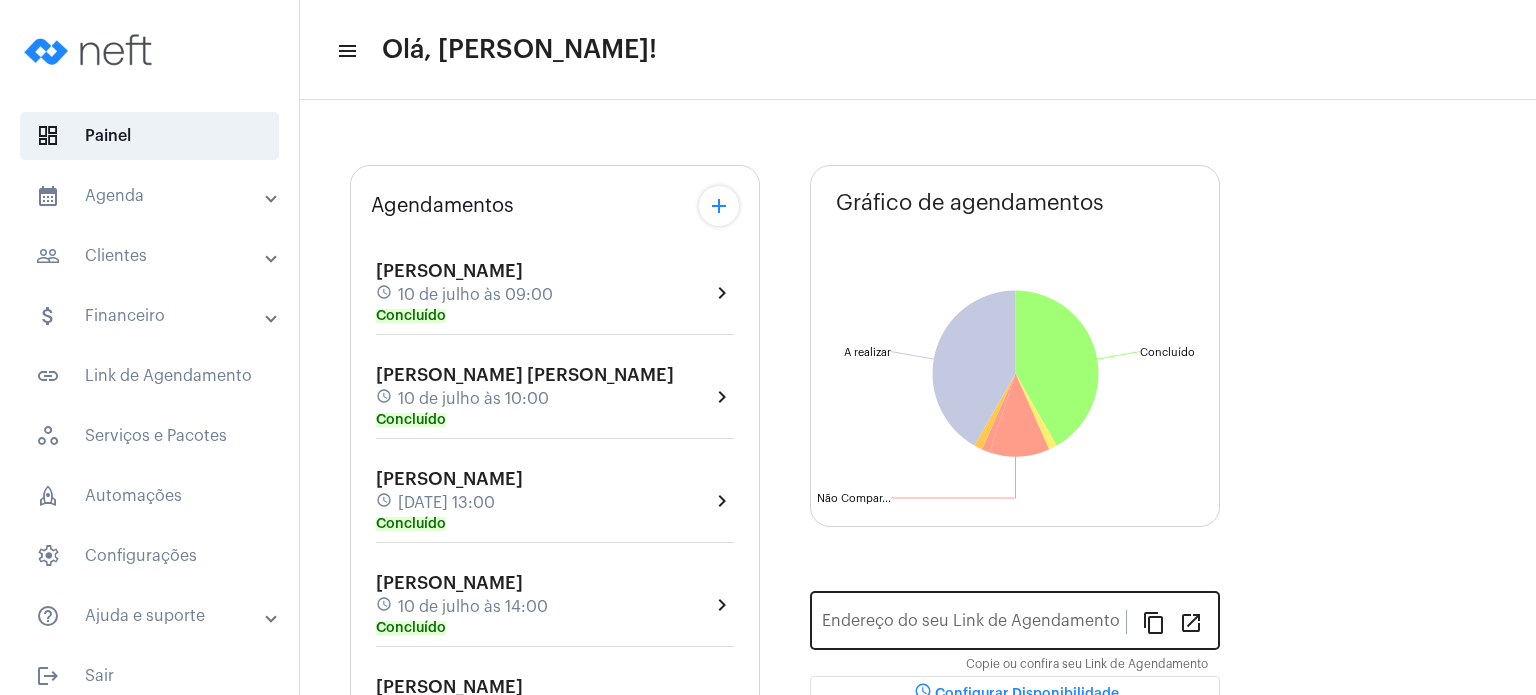 type on "[URL][DOMAIN_NAME]" 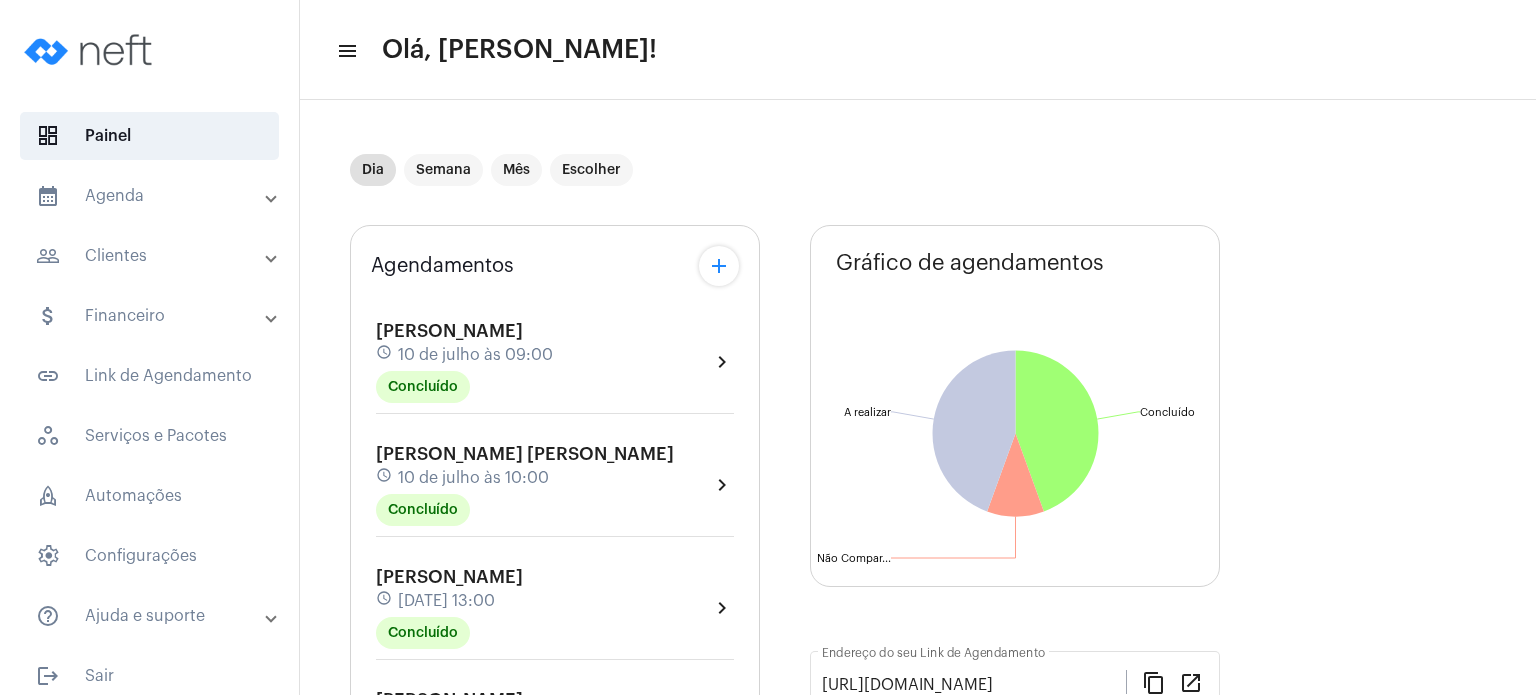 click on "Agendamentos add Laura Aledi de Vargas schedule 10 de julho às 09:00 Concluído  chevron_right  Maria Antônia Machado Mariano Perim Galvão schedule 10 de julho às 10:00 Concluído  chevron_right  Ana Paula Rocha schedule 10 de julho às 13:00 Concluído  chevron_right  Manoel Marcolan Lima schedule 10 de julho às 14:00 Concluído  chevron_right  Murilo Garcia Destefani schedule 10 de julho às 15:00 Não compareceu  chevron_right  Valentina Lessa Secchim schedule 10 de julho às 16:00 A Realizar  chevron_right  Henrique Rocha schedule 10 de julho às 17:00 A Realizar  chevron_right  Roberta Riccio schedule 10 de julho às 18:00 A Realizar  chevron_right  Manuela Dalvi de Melo schedule 10 de julho às 19:00 A Realizar  chevron_right  Primeiros passos...  Organize e simplifique sua rotina em apenas três passos! 66% work Serviço  done  Cadastre seu primeiro serviço. schedule Disponibilidade  done   Configure seus horários disponiveis para atendimento.  event_available Agendamento  chevron_right" 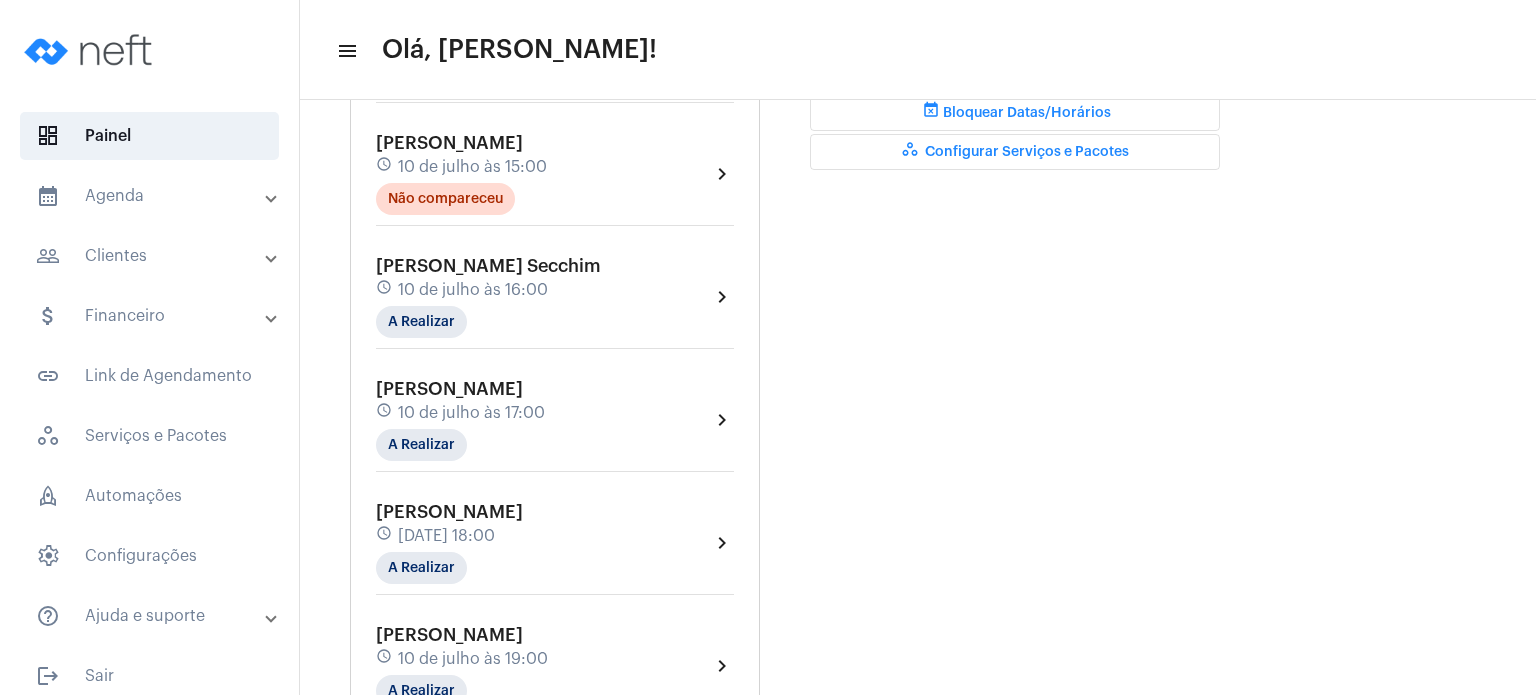 scroll, scrollTop: 720, scrollLeft: 0, axis: vertical 